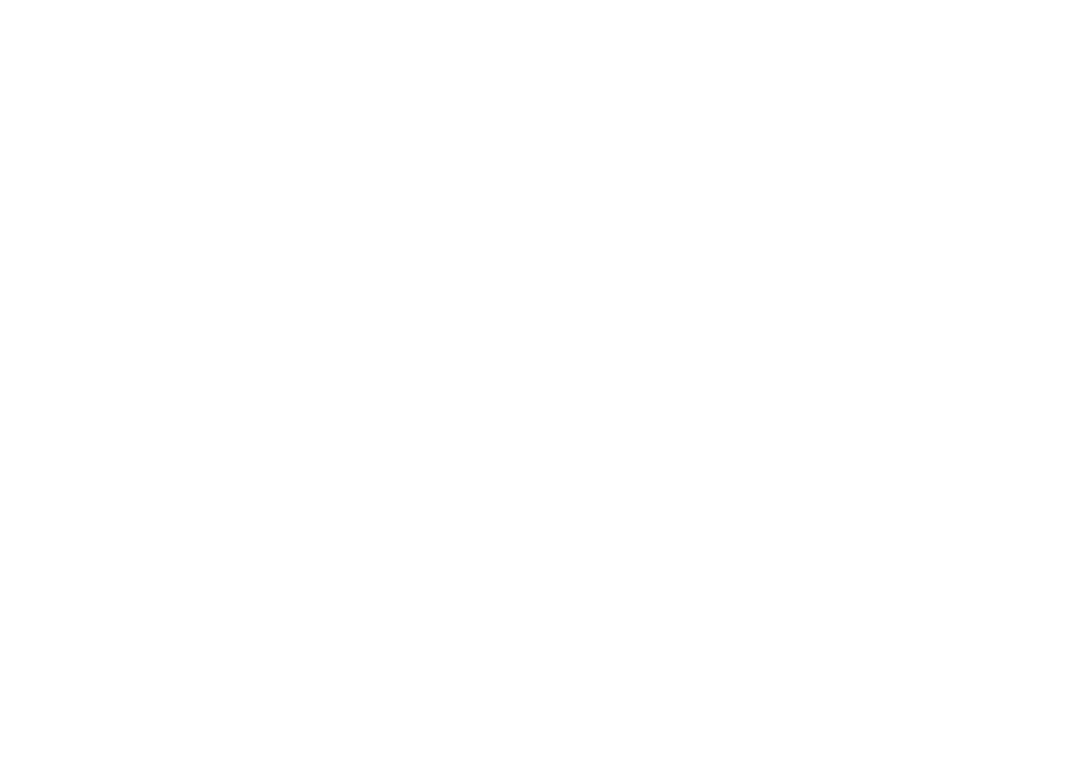scroll, scrollTop: 0, scrollLeft: 0, axis: both 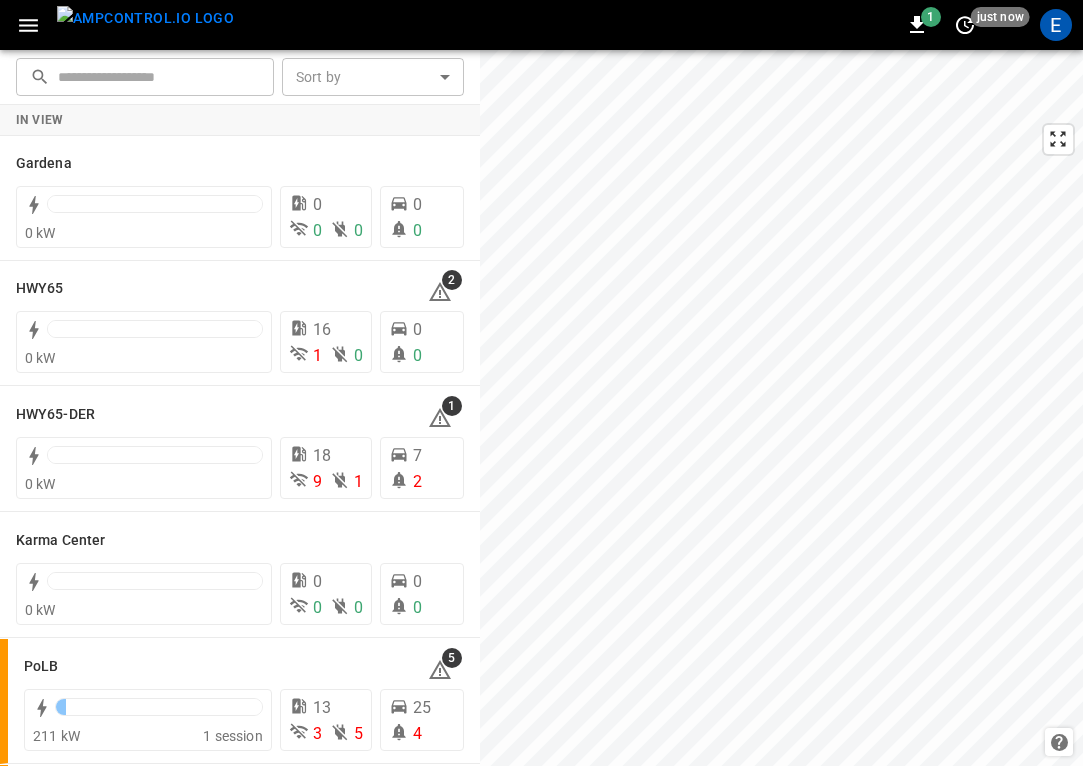 click at bounding box center [145, 18] 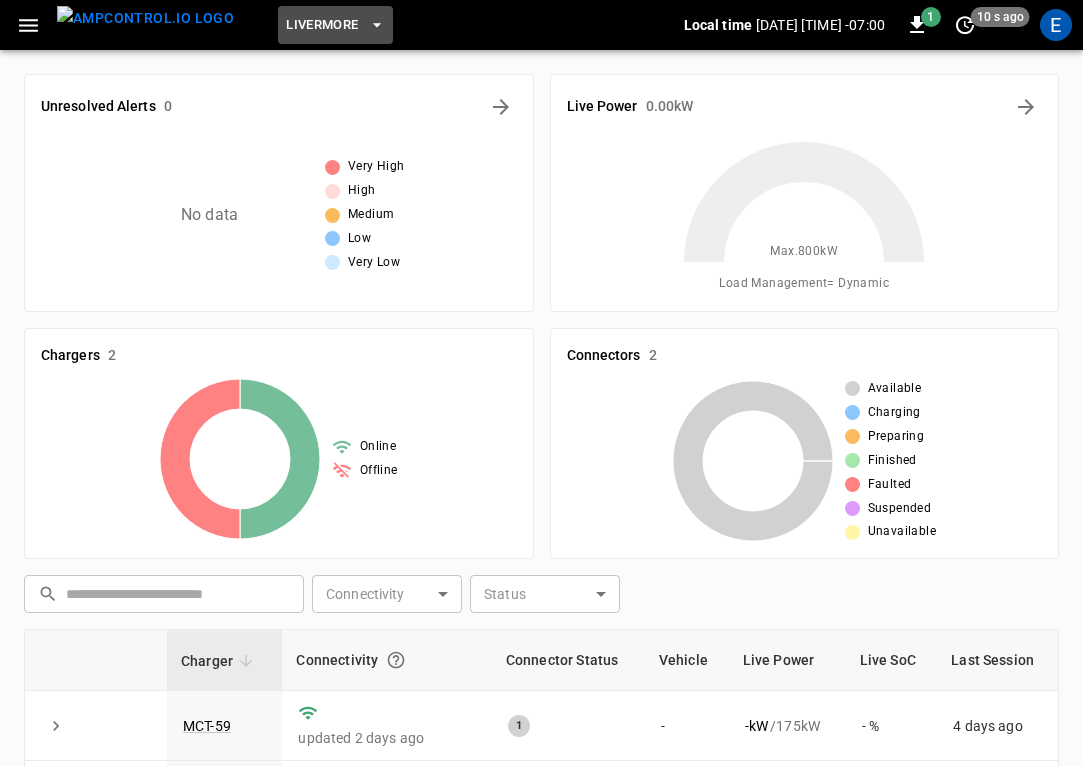 click on "Livermore" at bounding box center (322, 25) 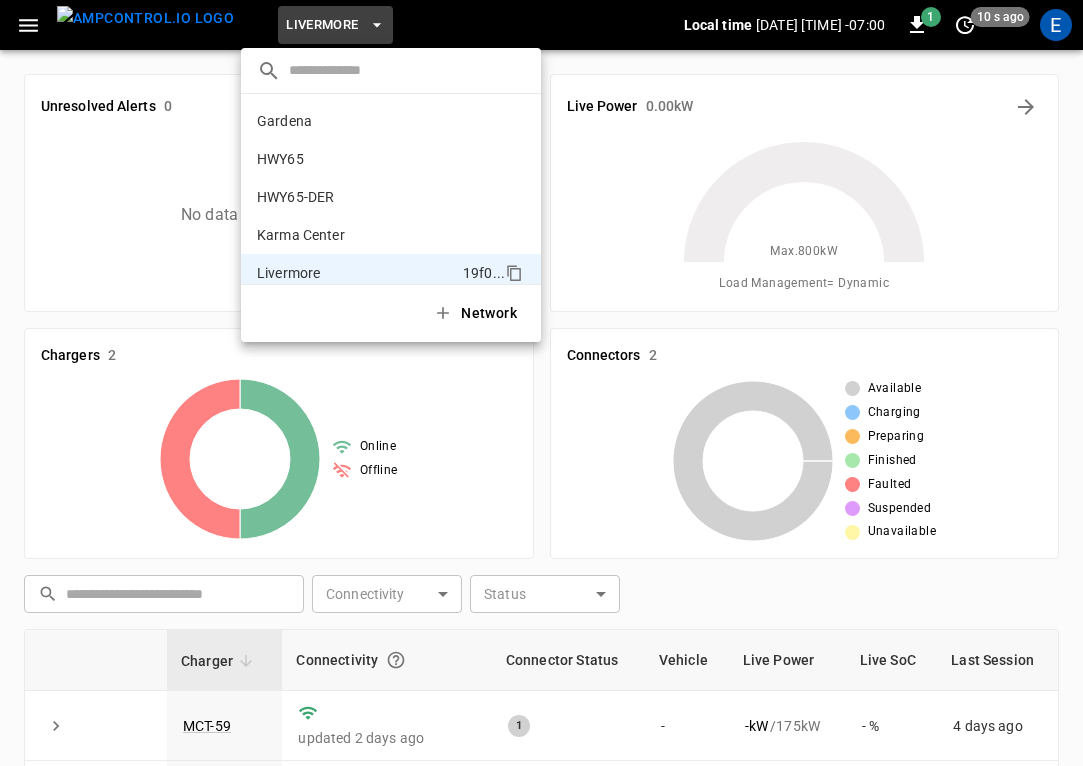 scroll, scrollTop: 146, scrollLeft: 0, axis: vertical 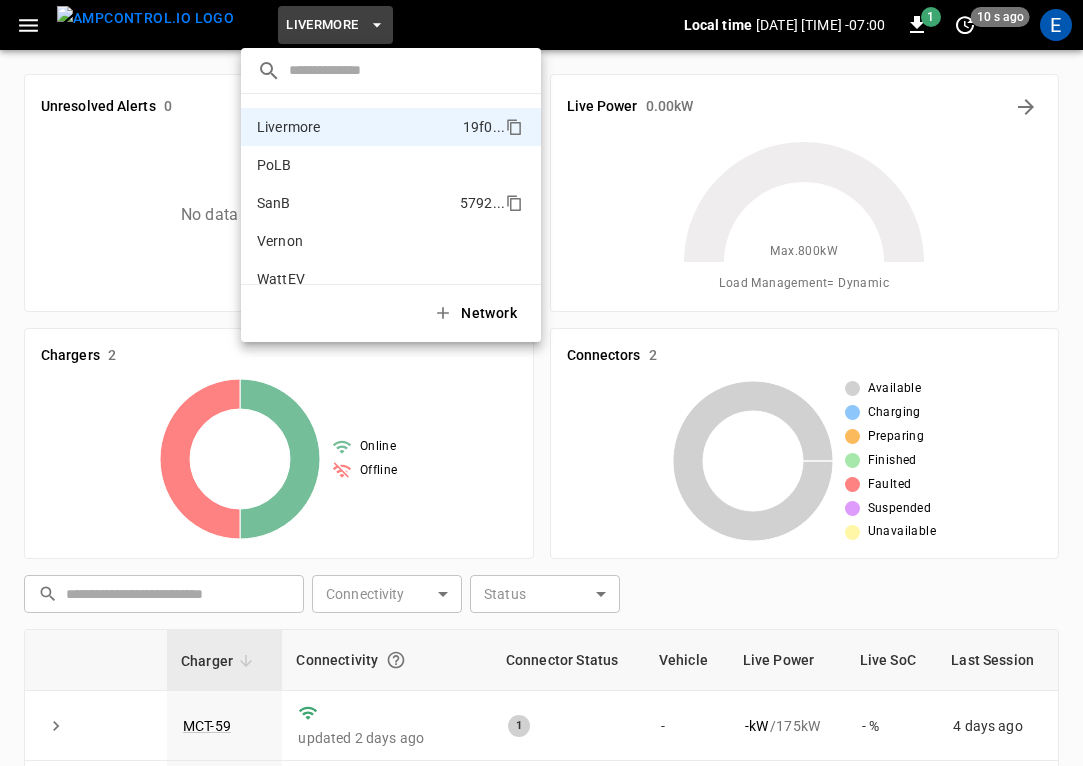 drag, startPoint x: 336, startPoint y: 225, endPoint x: 337, endPoint y: 213, distance: 12.0415945 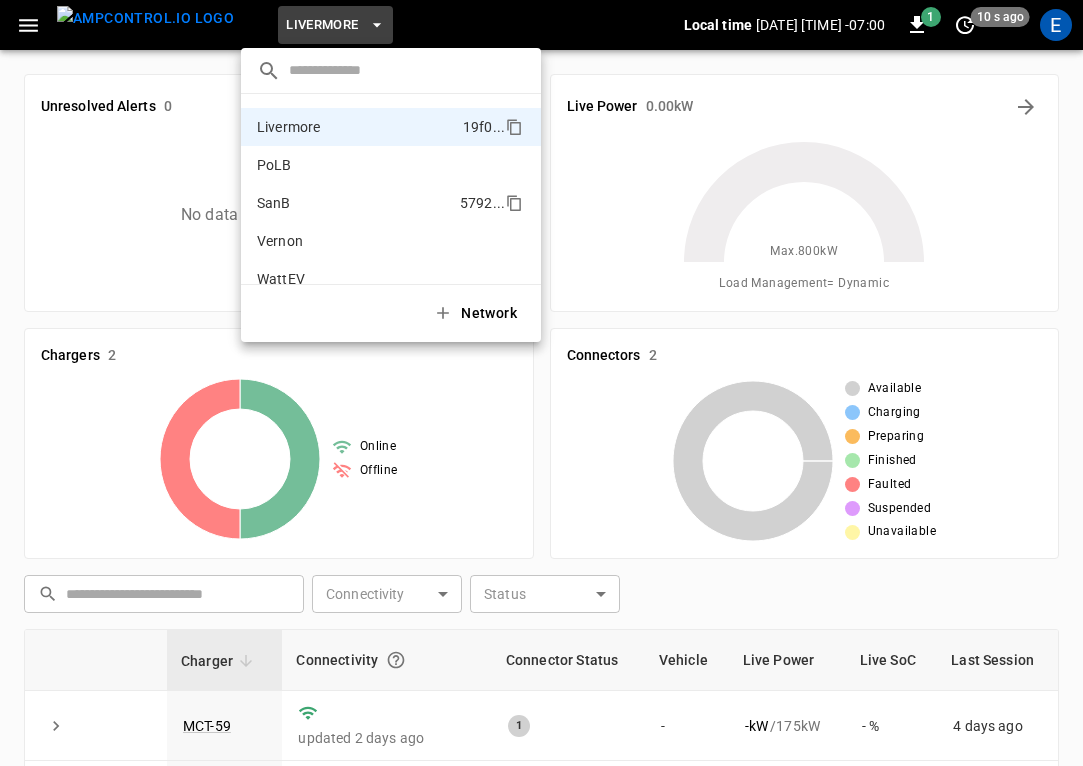 click on "Gardena ... HWY65 ... HWY65-DER ... Karma Center ... Livermore ... PoLB ... SanB ... Vernon ... WattEV ..." at bounding box center [391, 189] 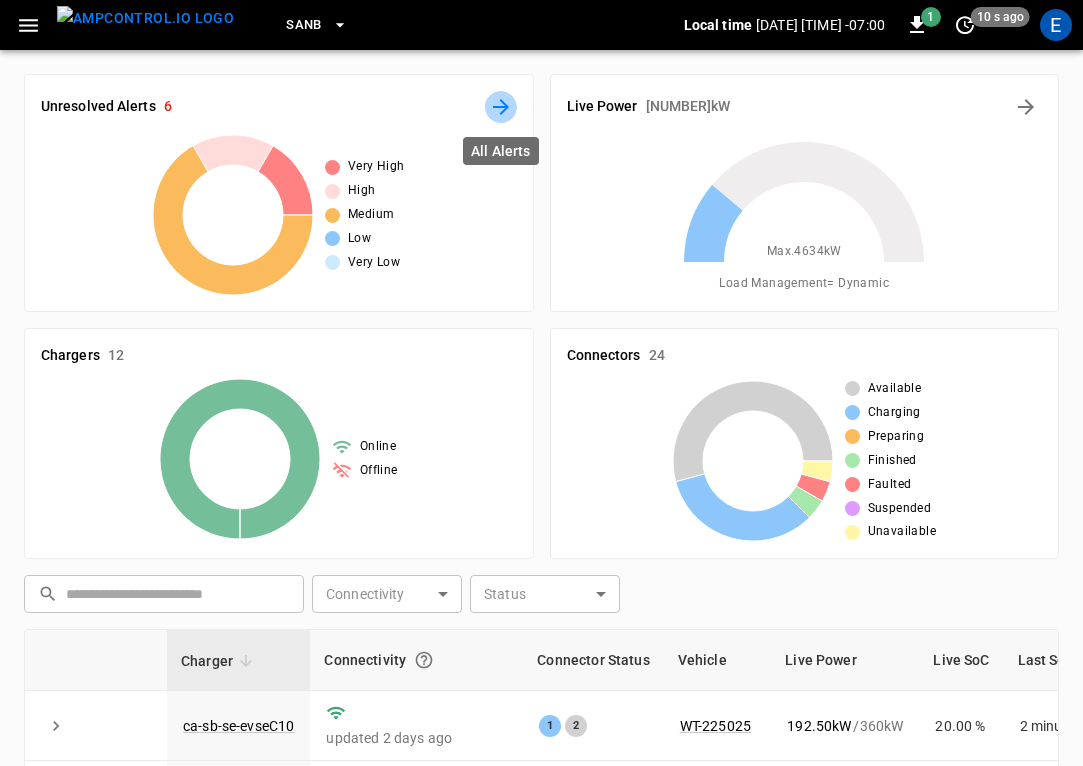 click 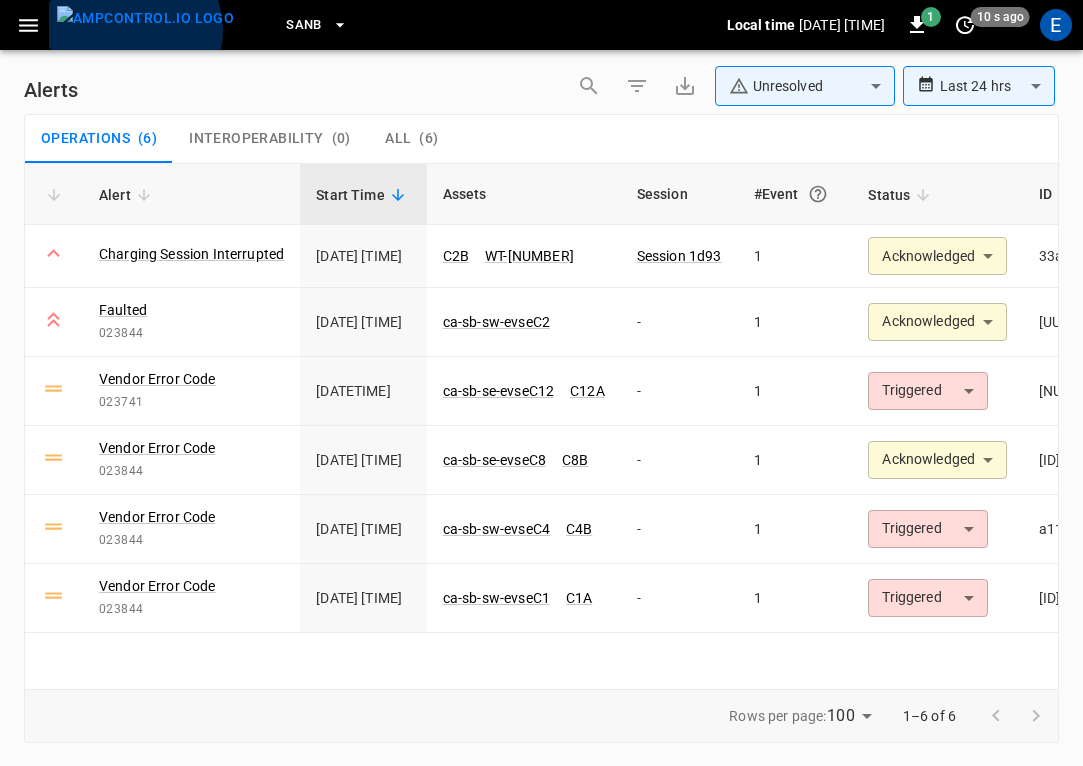 click at bounding box center (145, 18) 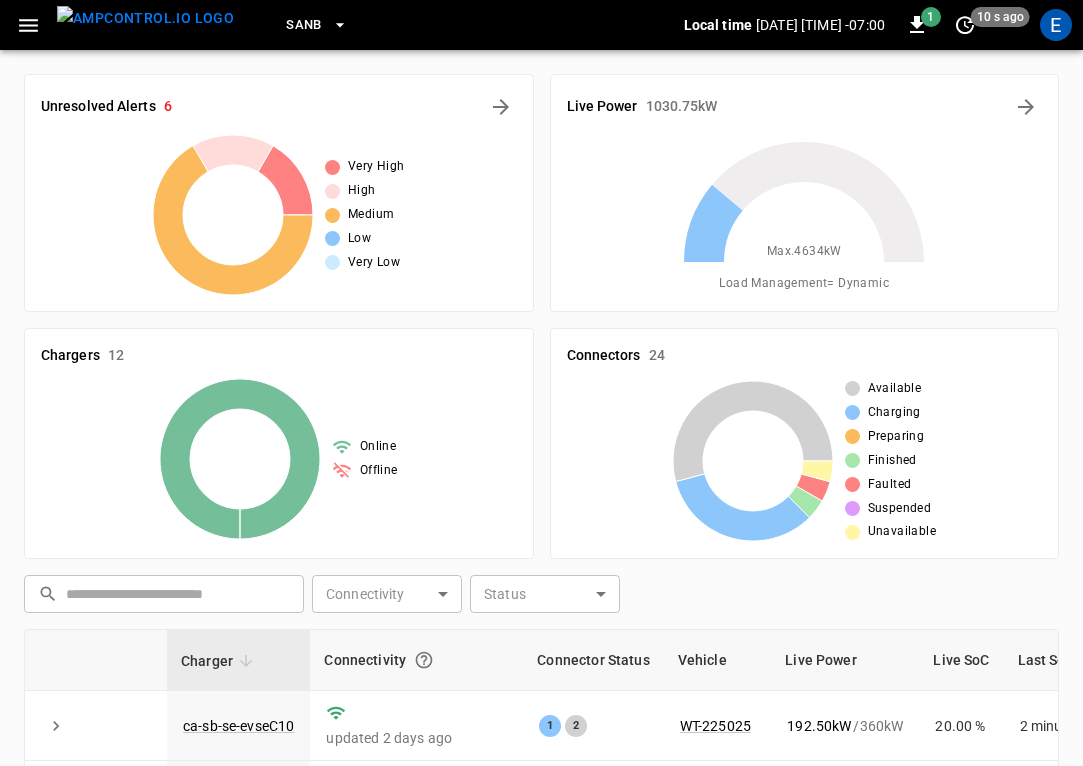 scroll, scrollTop: 476, scrollLeft: 0, axis: vertical 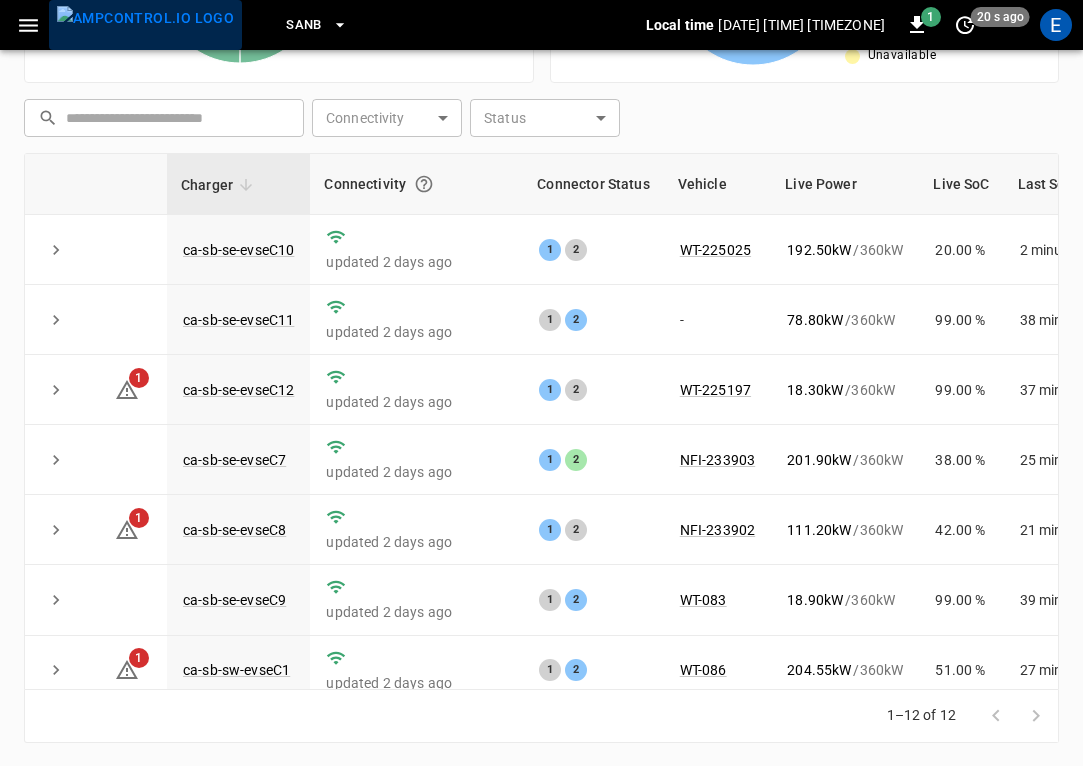 click at bounding box center (145, 18) 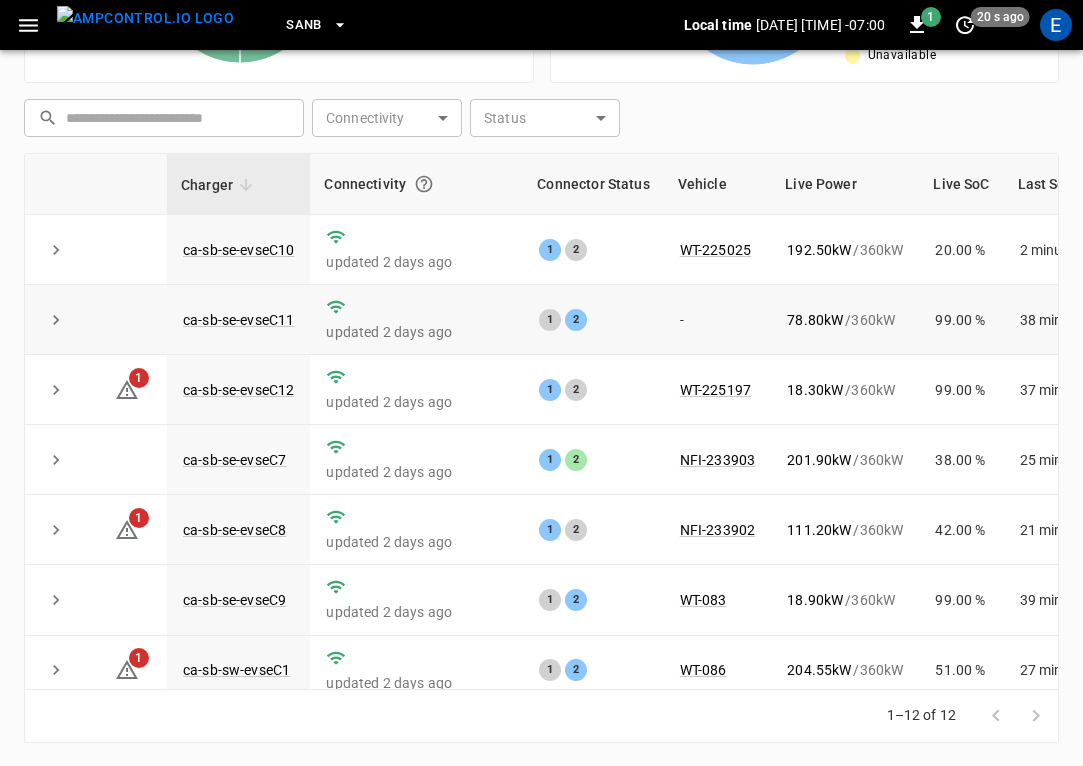 scroll, scrollTop: 0, scrollLeft: 0, axis: both 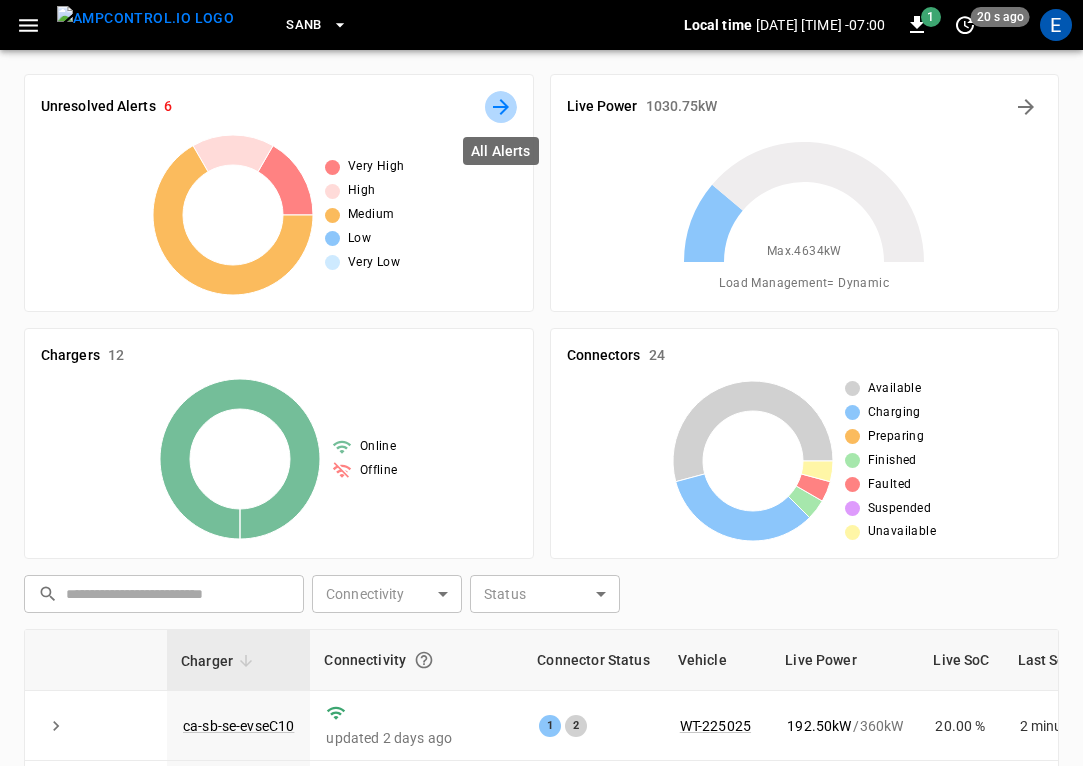 click 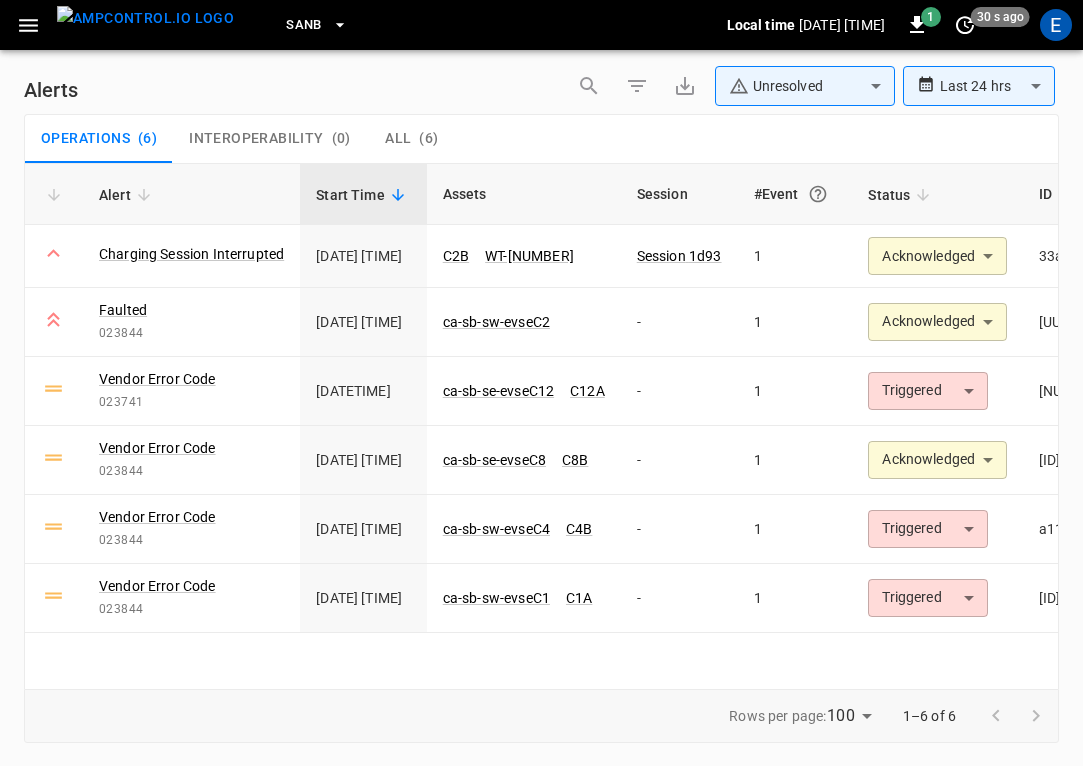 click at bounding box center (145, 18) 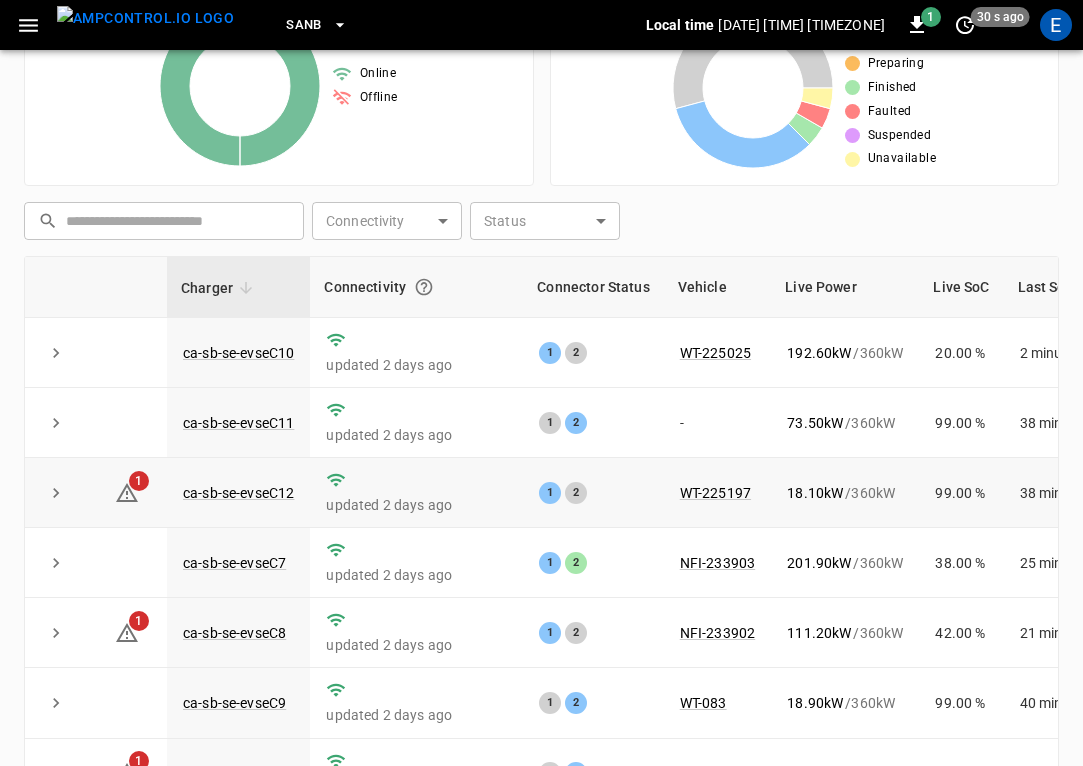 scroll, scrollTop: 325, scrollLeft: 0, axis: vertical 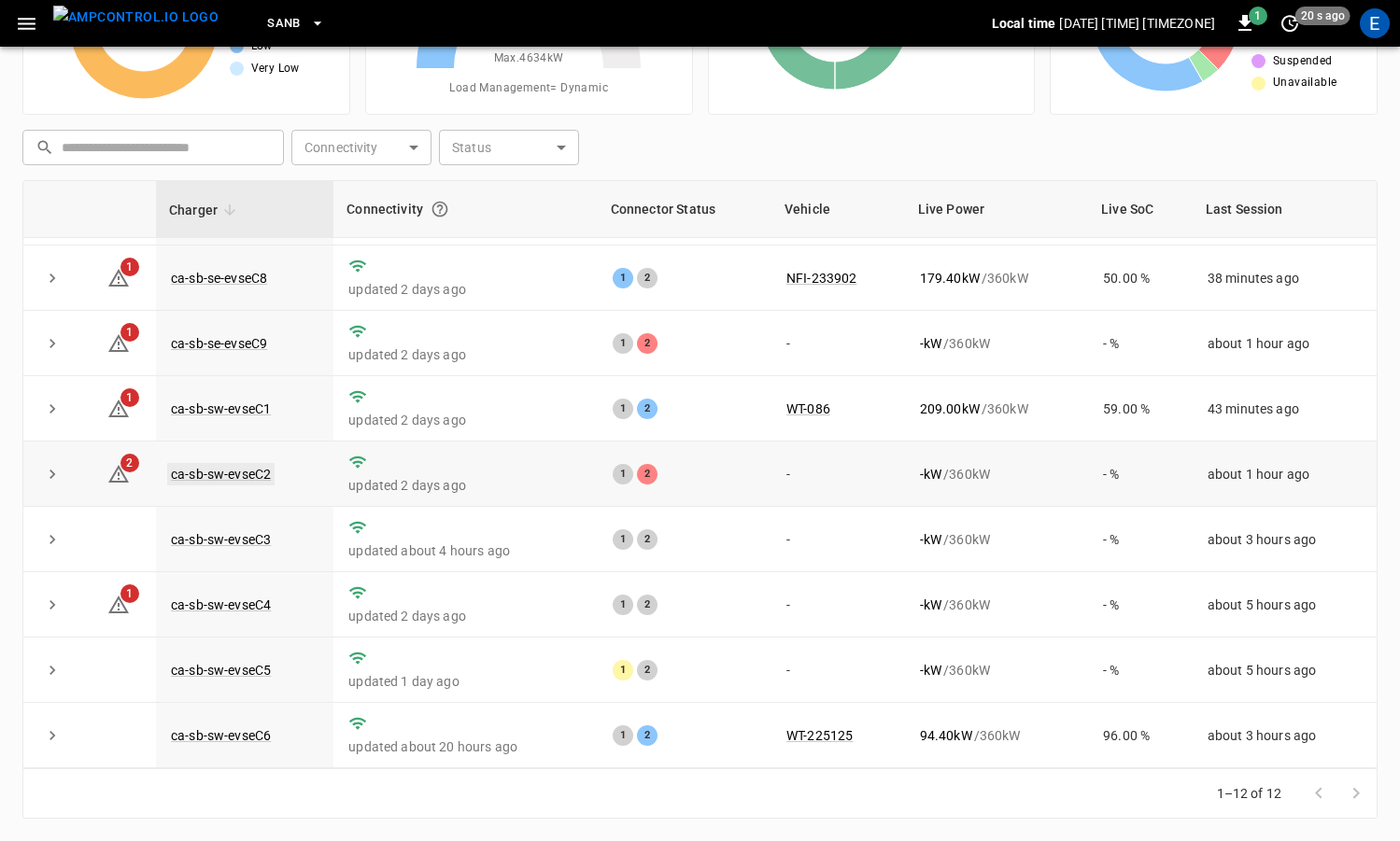 click on "ca-sb-sw-evseC2" at bounding box center (220, 474) 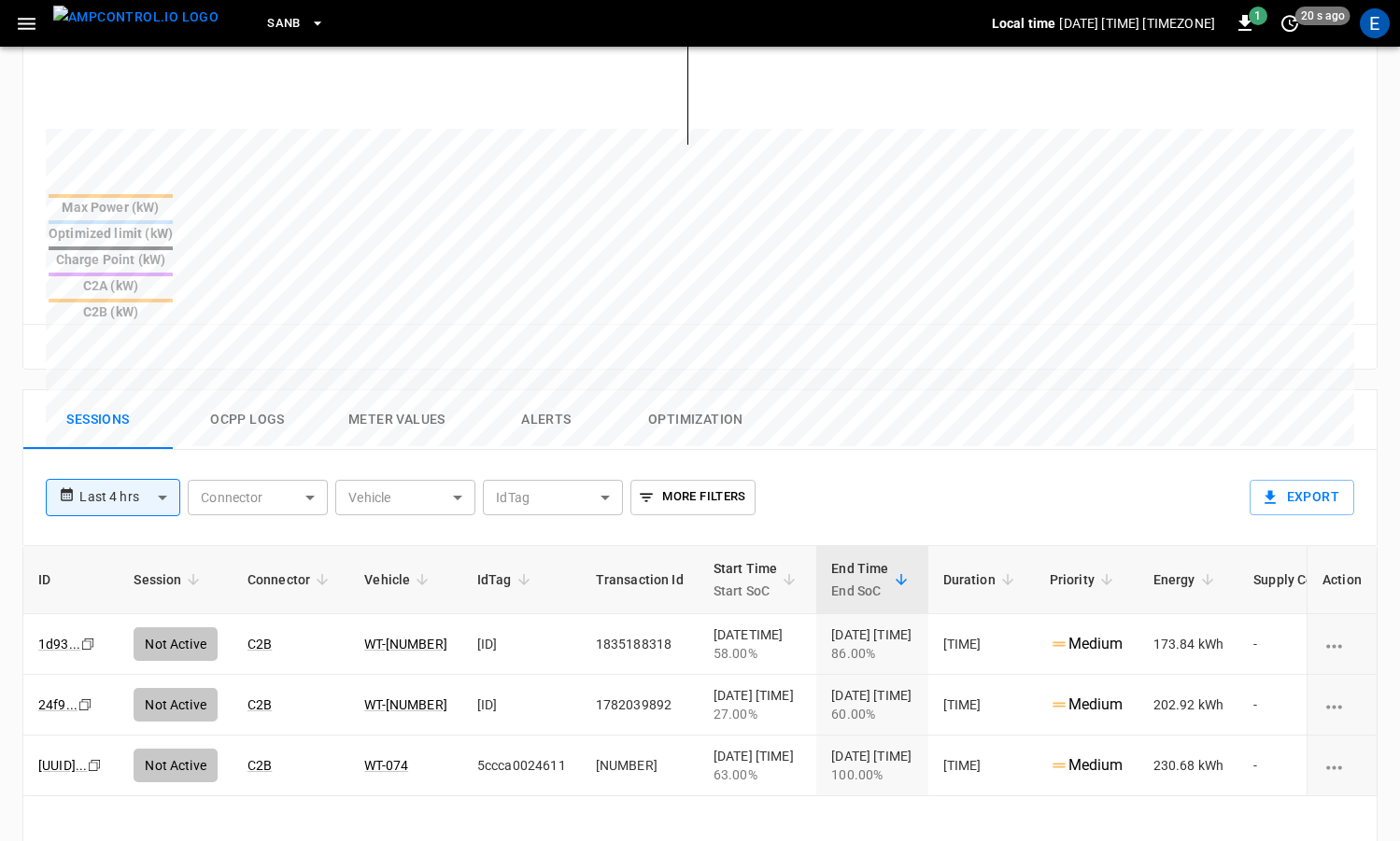 scroll, scrollTop: 649, scrollLeft: 0, axis: vertical 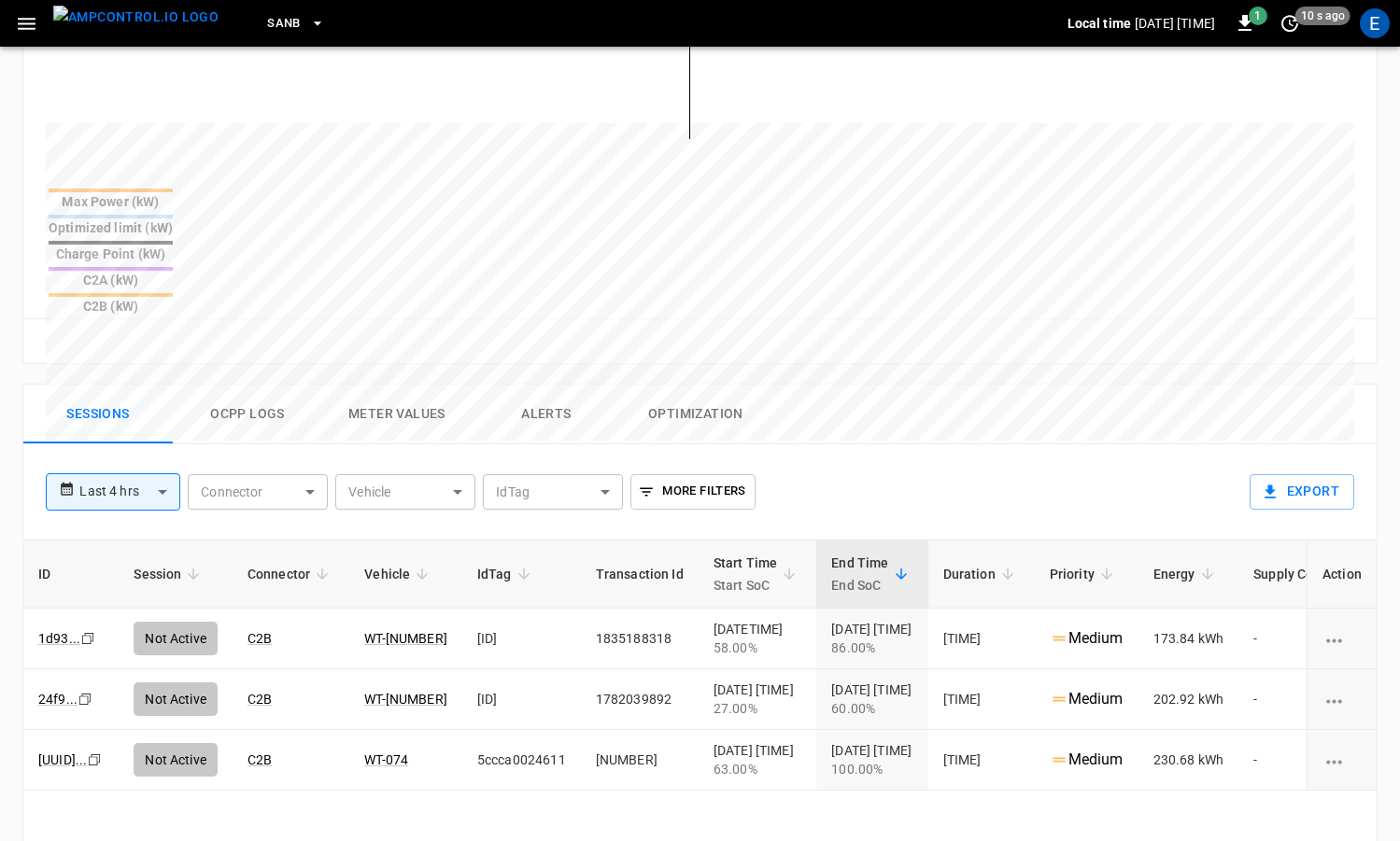 click on "Ocpp logs" at bounding box center (247, 414) 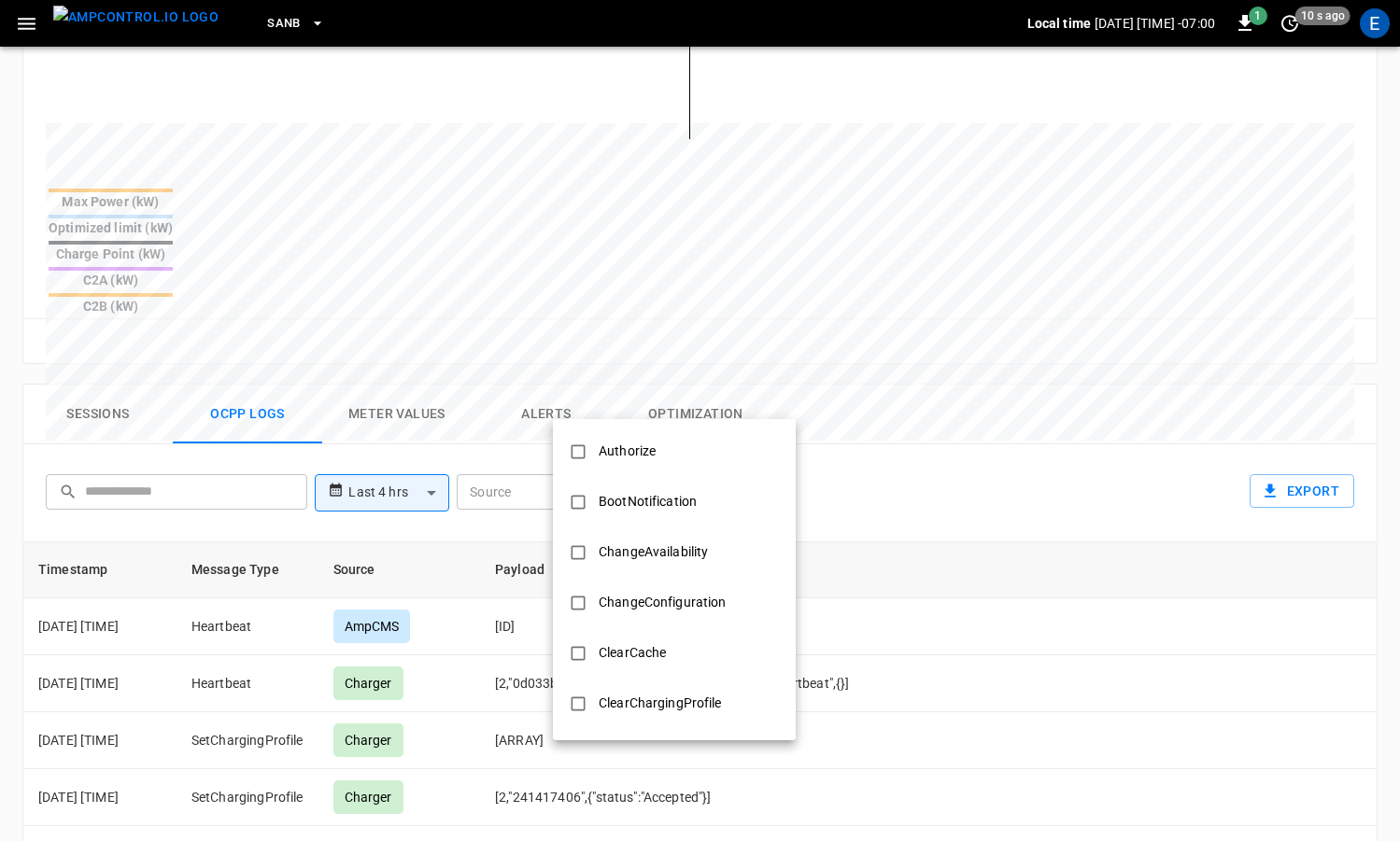 click on "[LOCAL TIME] [DATE] [TIME] -07:00 [DAYS] ago [VENDOR] [PRODUCT] [STATUS] [VENDOR] [PRODUCT] [STATUS] [POWER] [POWER] [SOC] [UPTIME] [CONNECTIVITY] [TEMPERATURE] [CONNECTOR STATUS] [POWER] [POWER] [UTILIZATION] [TIME RANGE] [RESOLUTION] [RESOLUTION] [MAX POWER] [OPTIMIZED LIMIT] [CHARGE POINT] [CONNECTOR] [CONNECTOR] [RESET ZOOM] [OCPP LOGS] [METER VALUES] [ALERTS] [OPTIMIZATION] [SOURCE] [SOURCE] [MESSAGE TYPE] [MESSAGE TYPE] [EXPORT TIMESTAMP] [MESSAGE TYPE] [SOURCE] [PAYLOAD] [DATE] [TIME] [MESSAGE TYPE] [VENDOR] [PAYLOAD] [DATE] [TIME] [MESSAGE TYPE] [PRODUCT] [MESSAGE TYPE] [MESSAGE TYPE] [SETCHARGINGPROFILE] [PRODUCT] [PAYLOAD]" at bounding box center [700, 276] 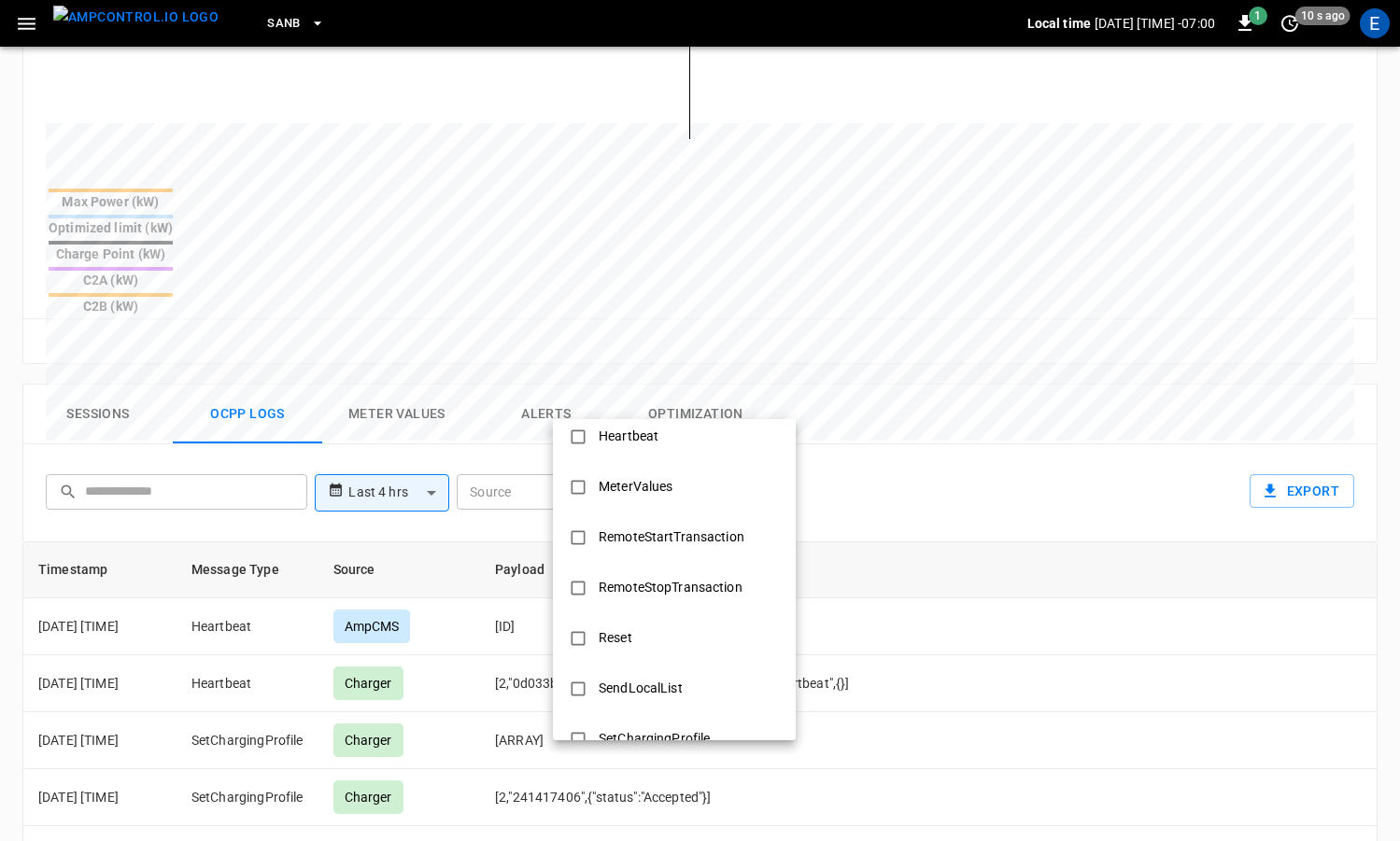 scroll, scrollTop: 904, scrollLeft: 0, axis: vertical 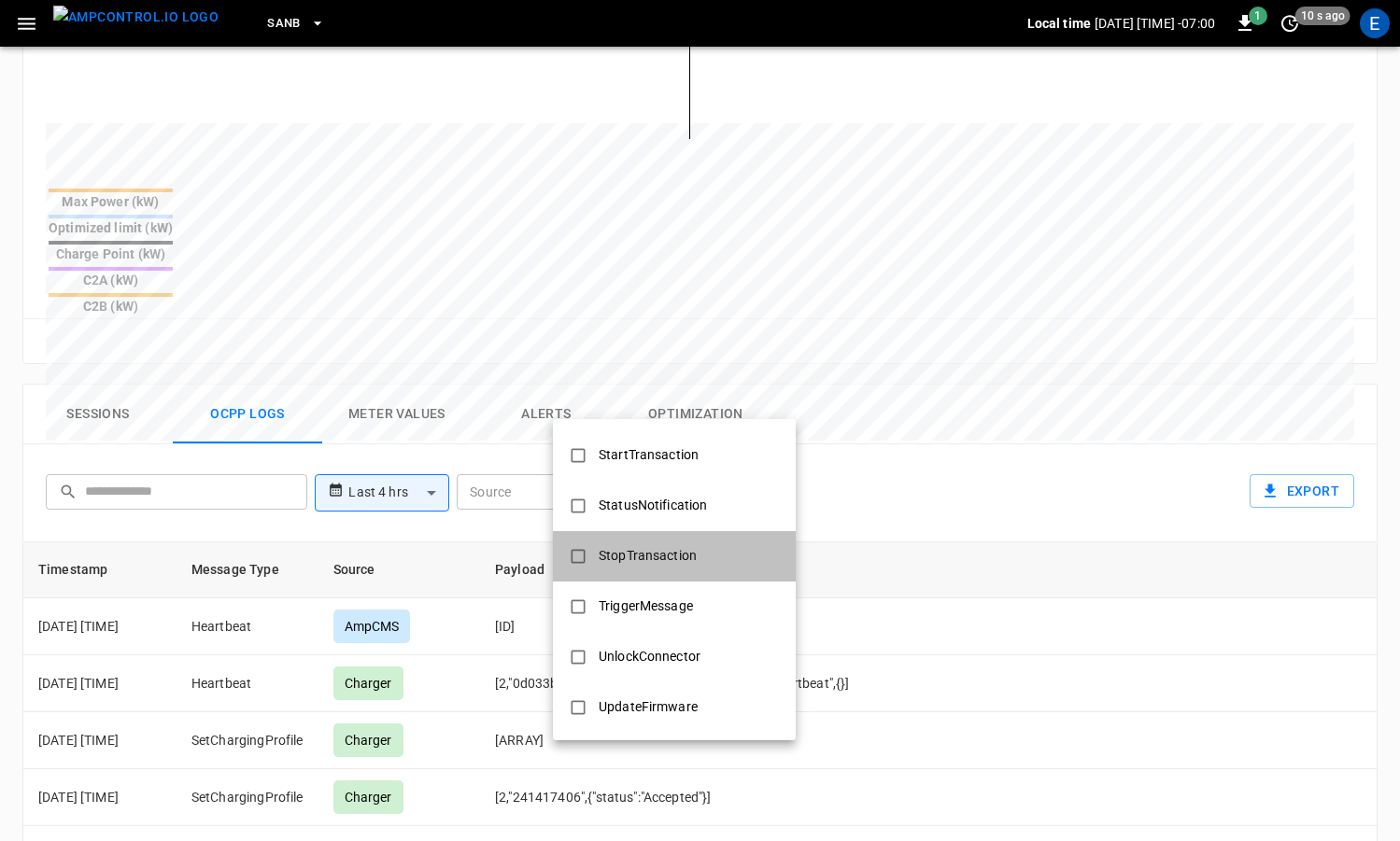 click on "StopTransaction" at bounding box center [647, 555] 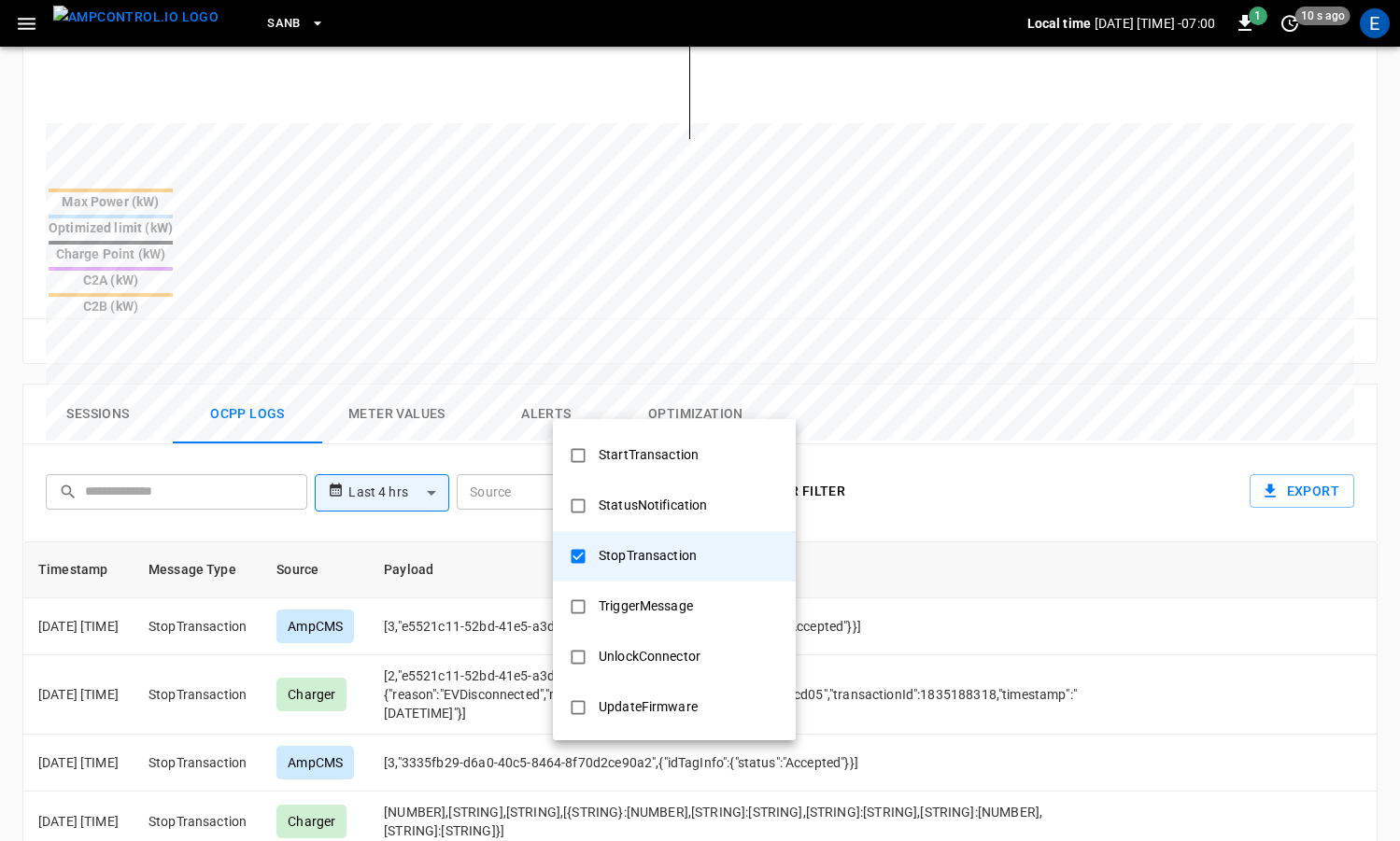 click at bounding box center (700, 420) 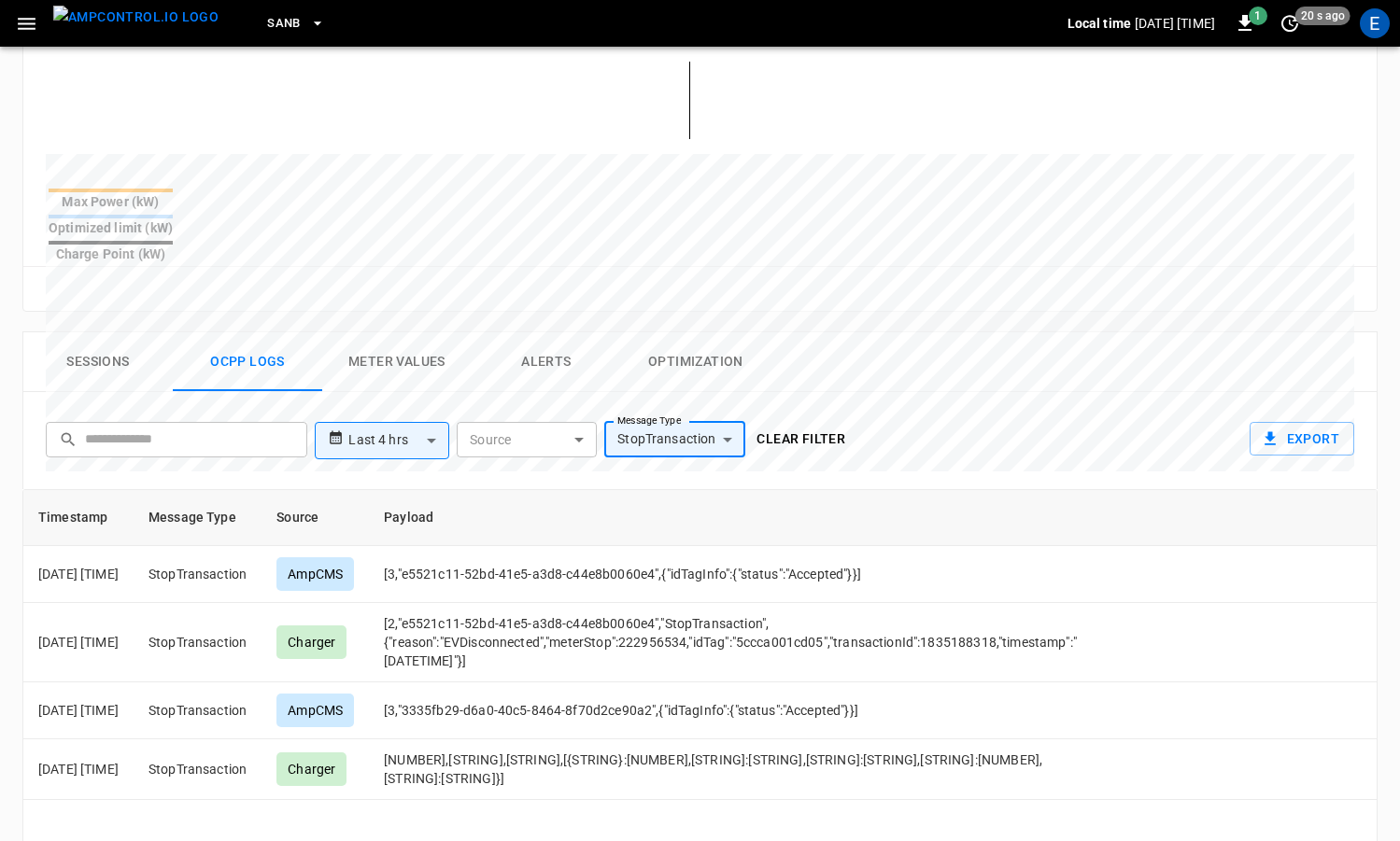 scroll, scrollTop: 652, scrollLeft: 0, axis: vertical 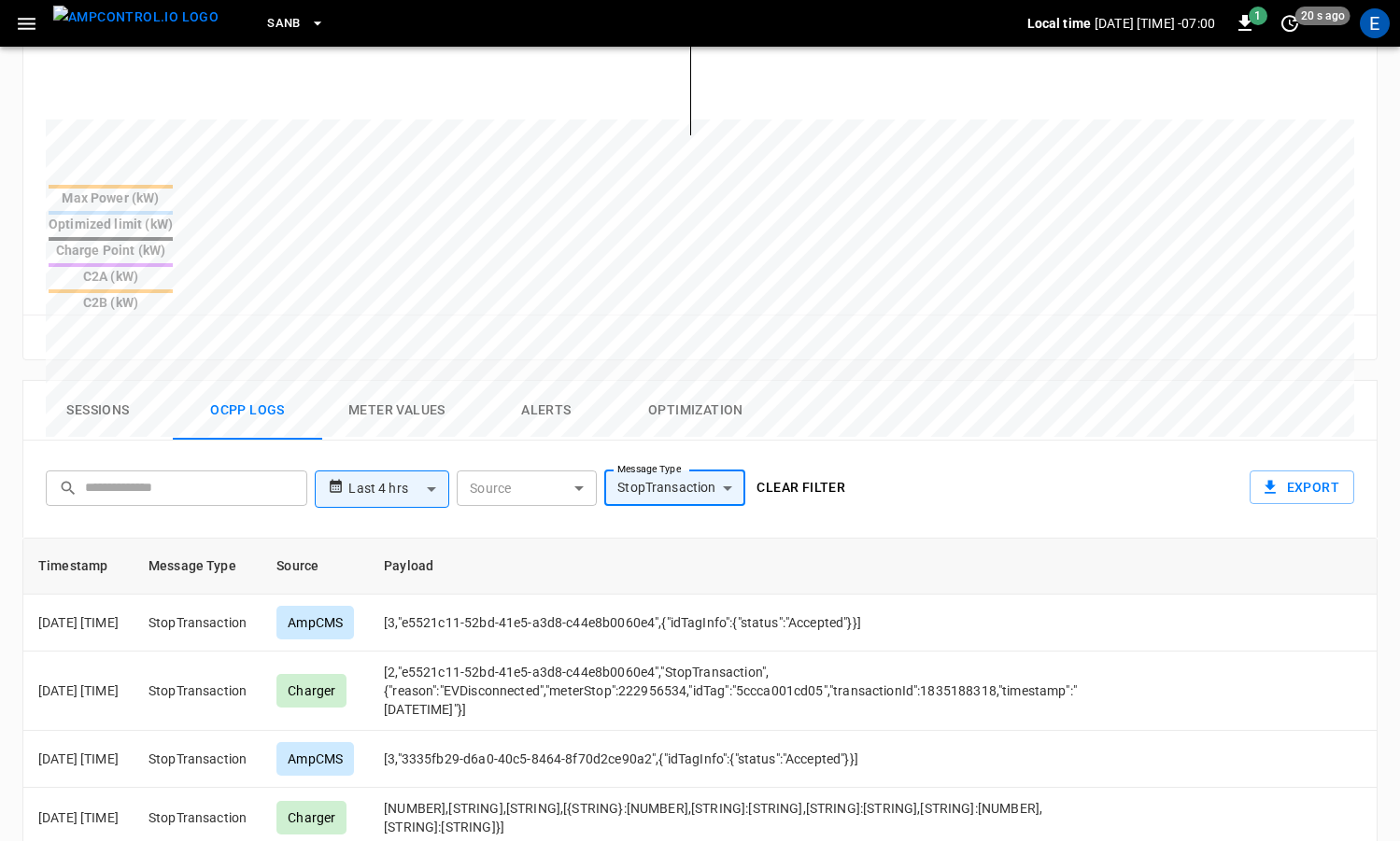 click on "**********" at bounding box center [700, 489] 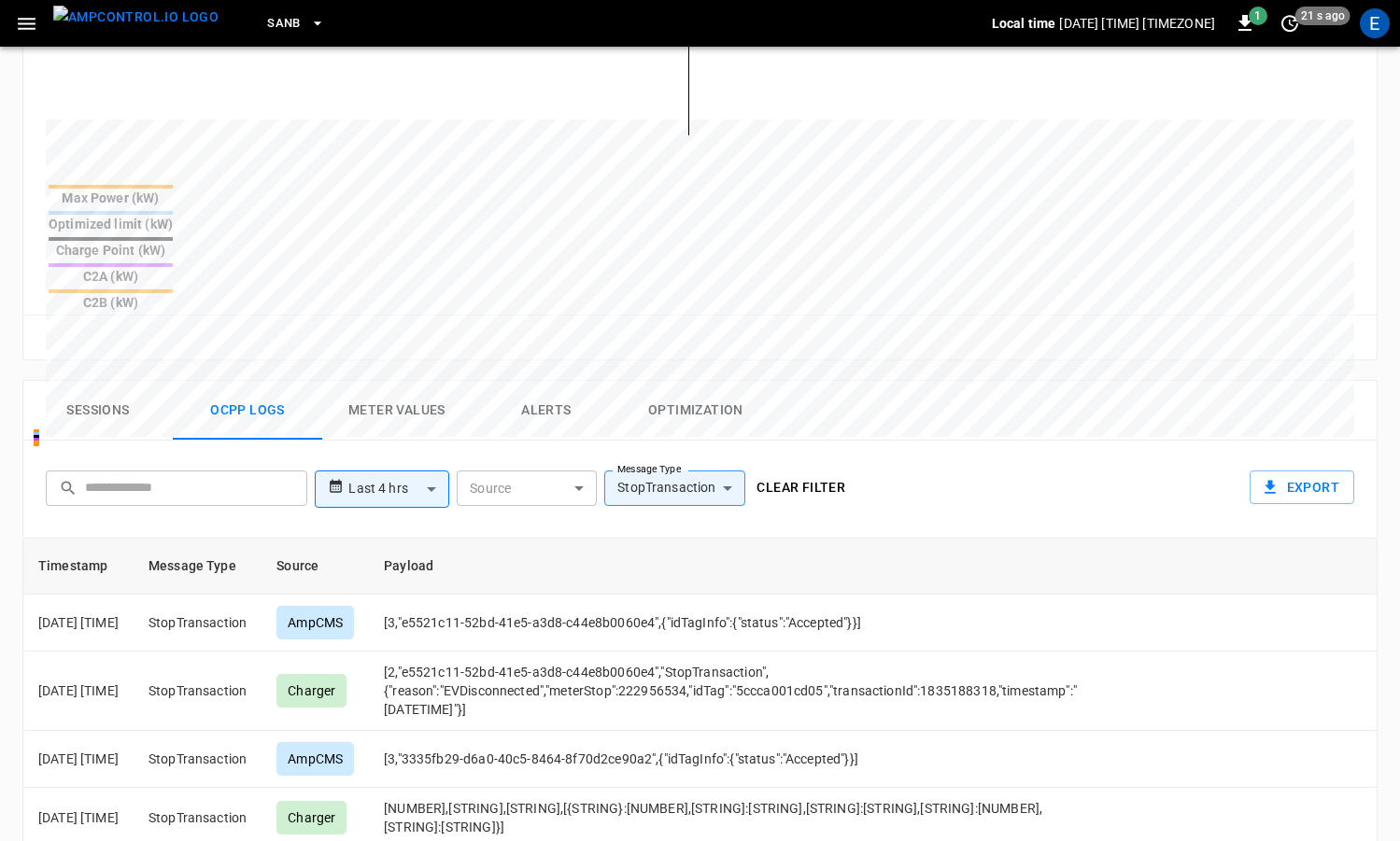 click at bounding box center (135, 17) 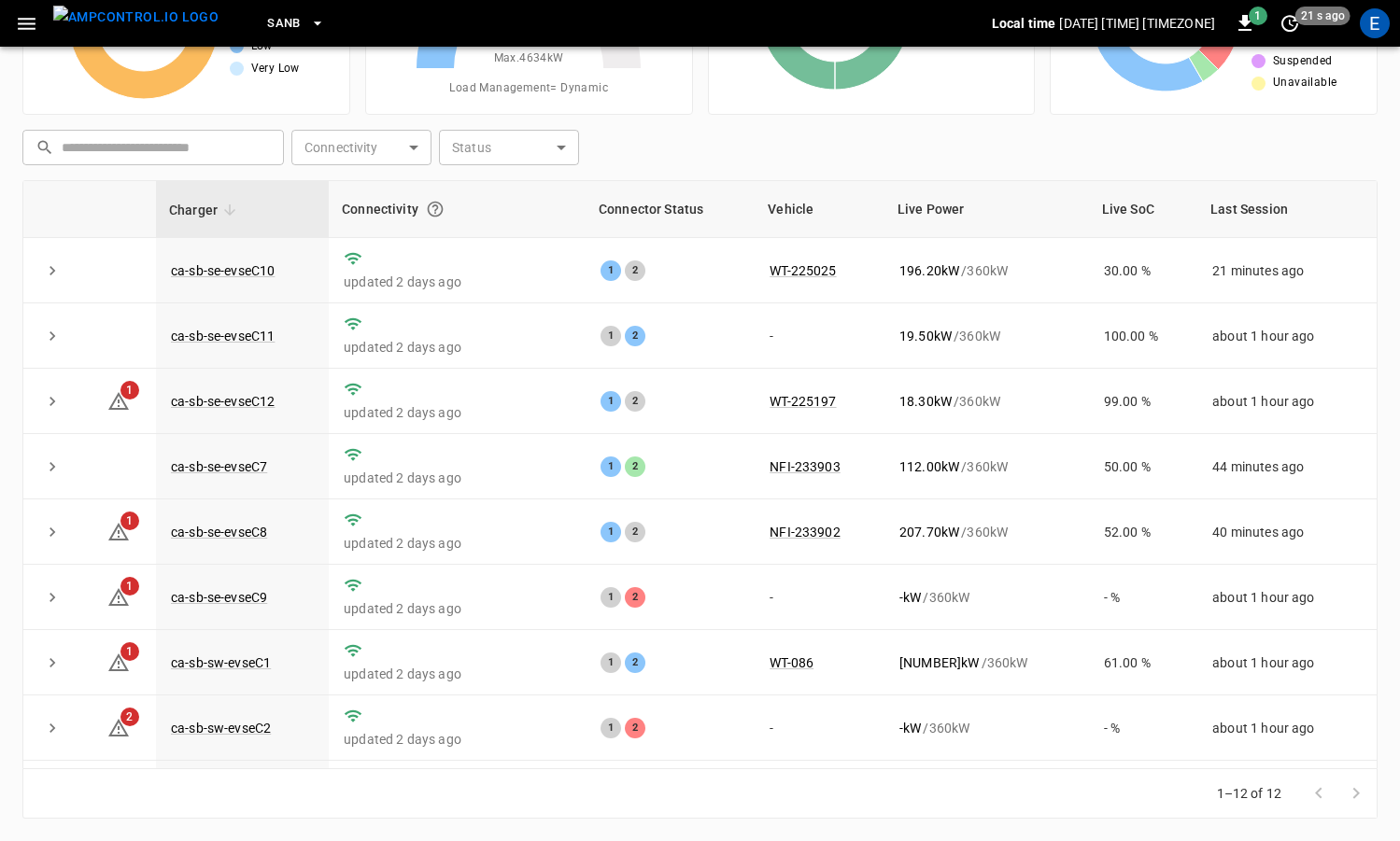 scroll, scrollTop: 176, scrollLeft: 0, axis: vertical 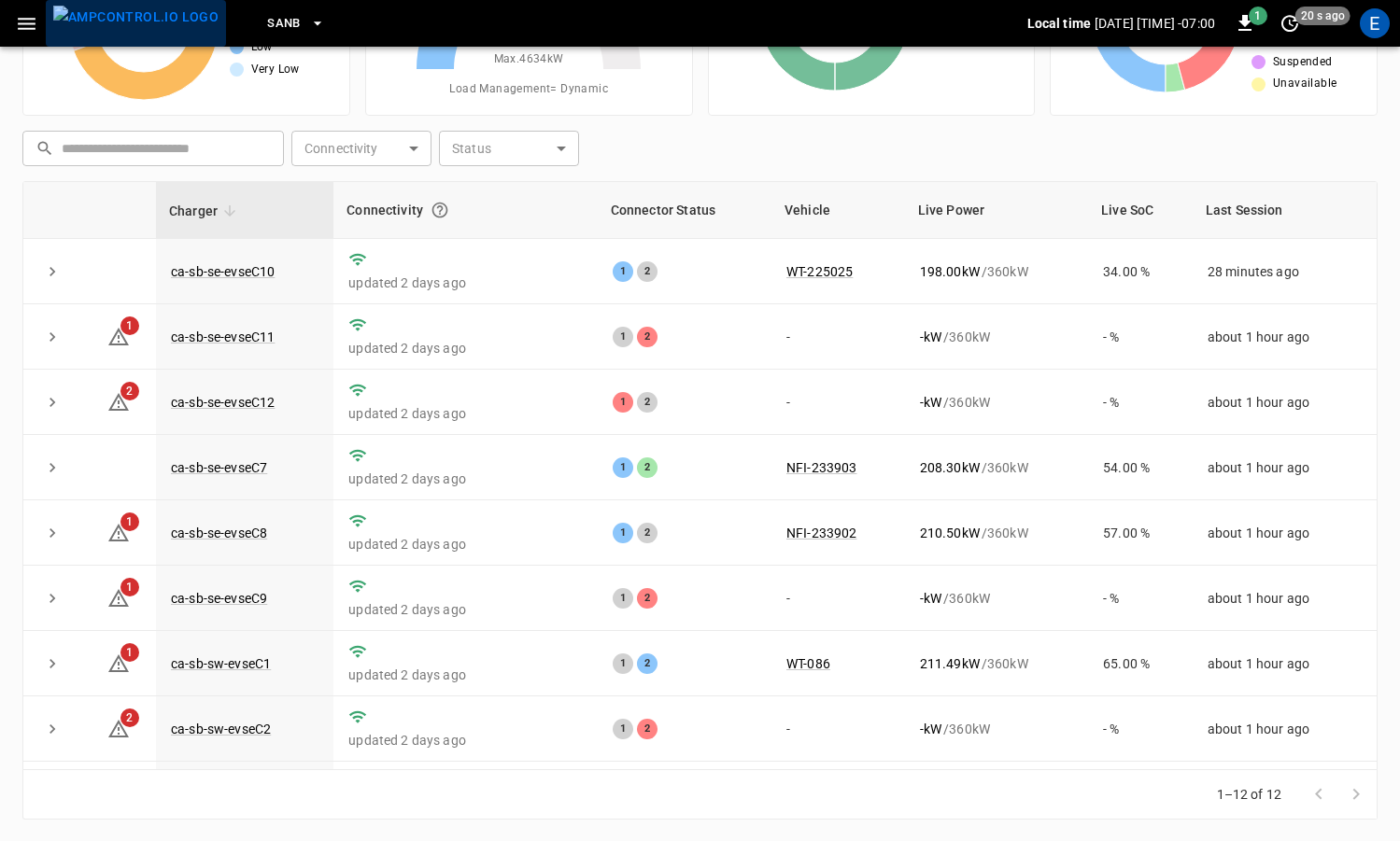 click at bounding box center (135, 17) 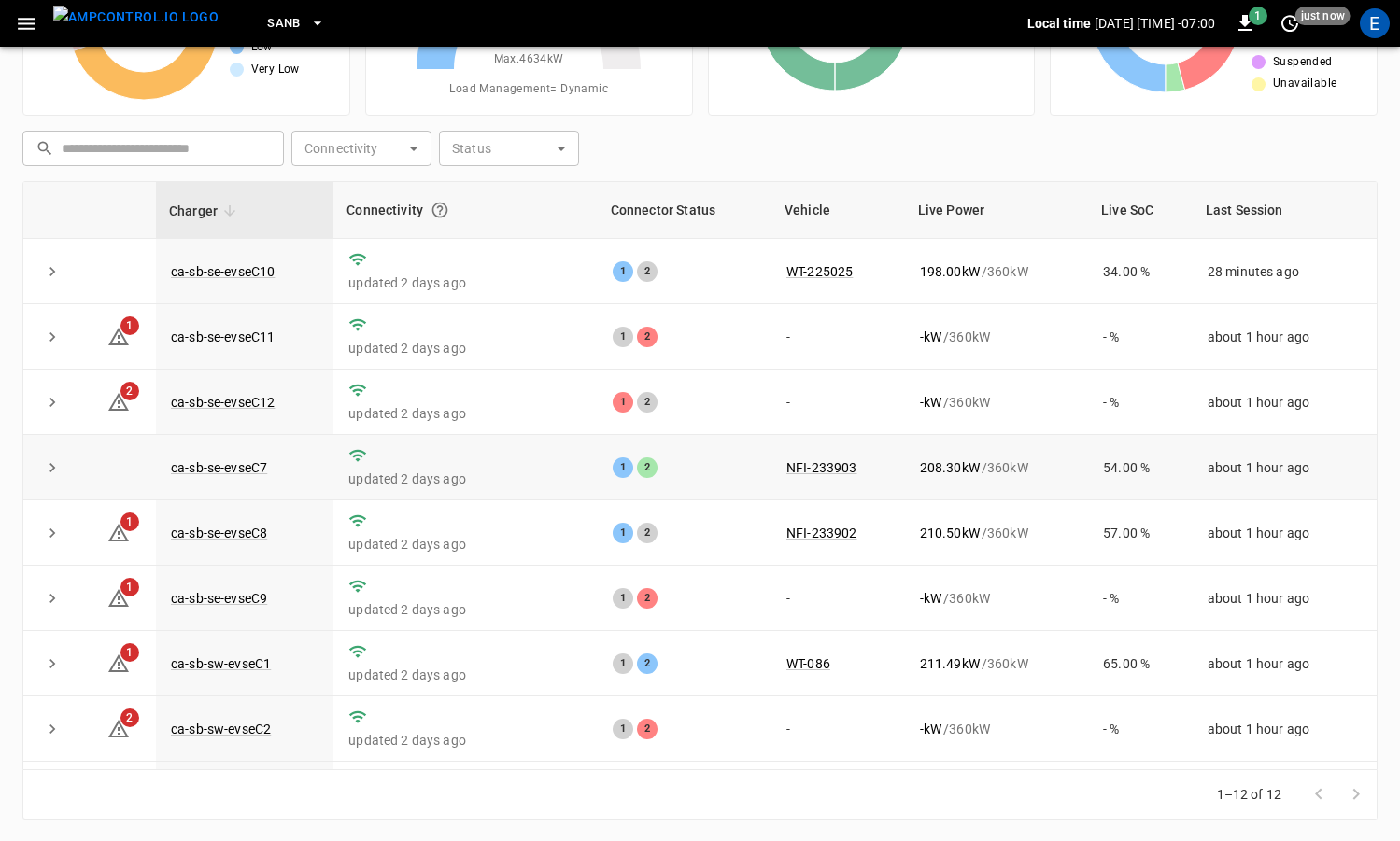 scroll, scrollTop: 254, scrollLeft: 0, axis: vertical 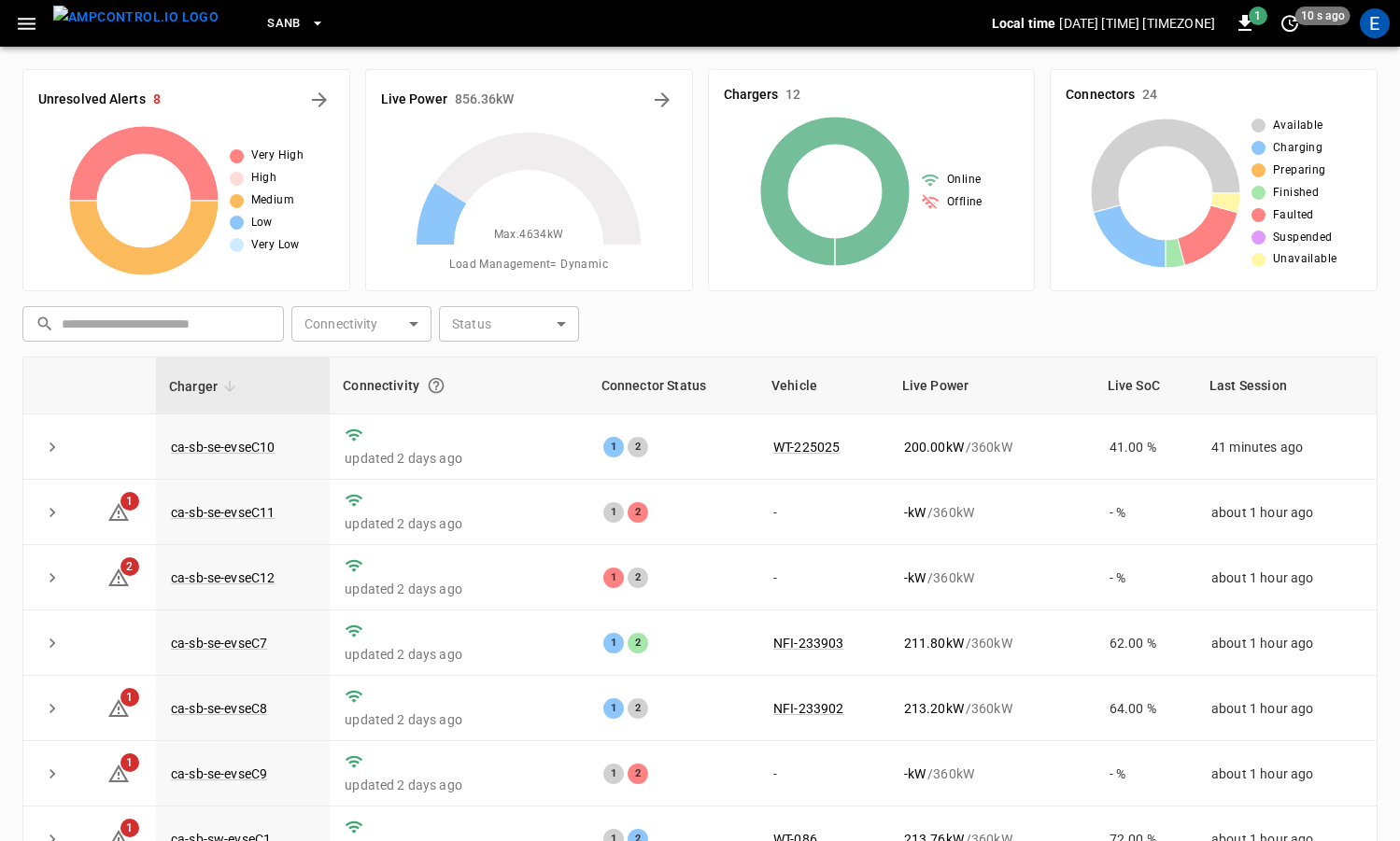 click at bounding box center [135, 17] 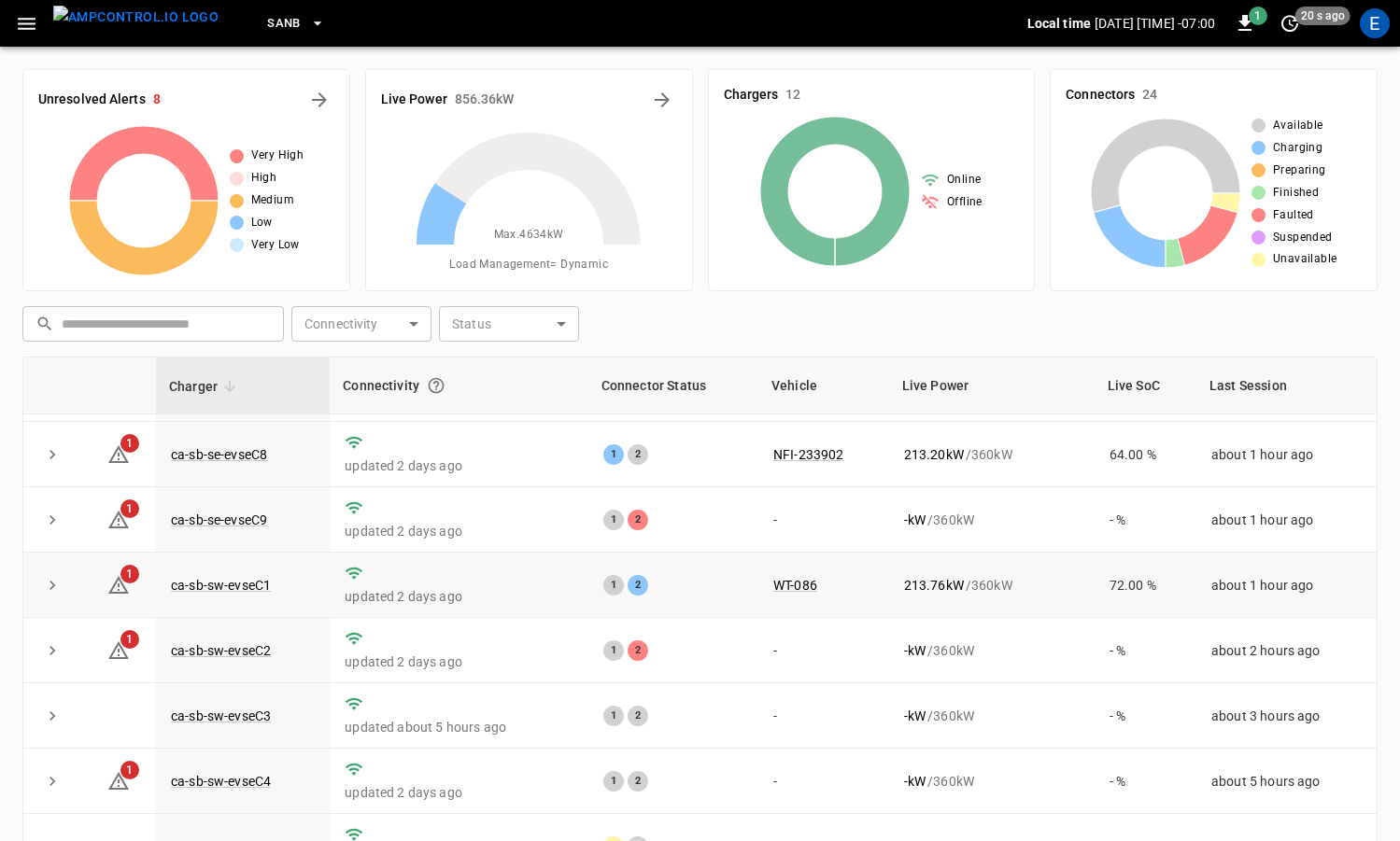 scroll, scrollTop: 0, scrollLeft: 0, axis: both 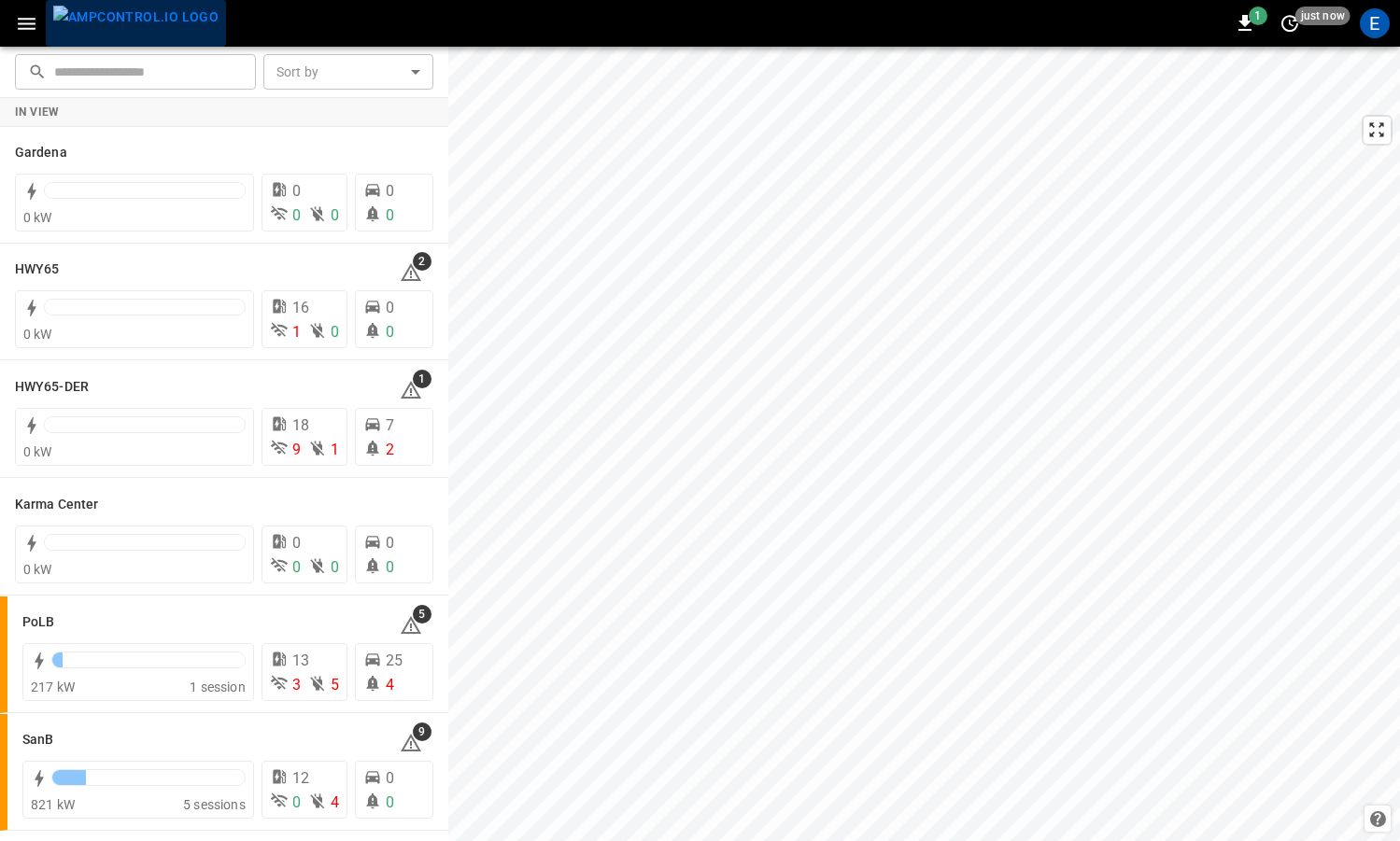 click at bounding box center (135, 17) 